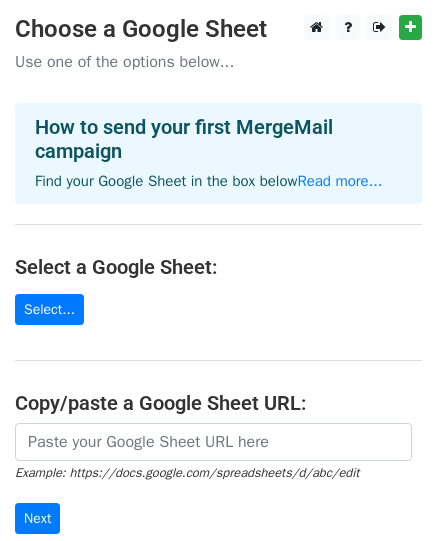 scroll, scrollTop: 0, scrollLeft: 0, axis: both 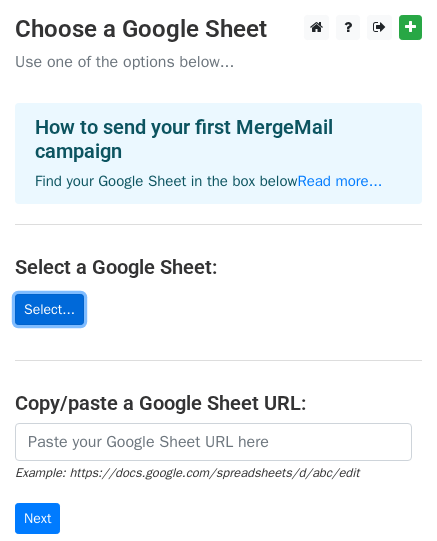 click on "Select..." at bounding box center [49, 309] 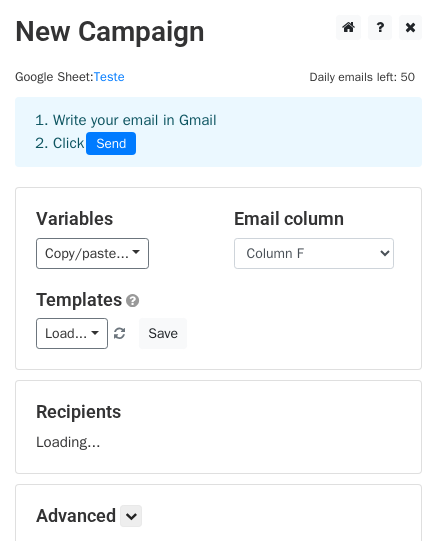 scroll, scrollTop: 0, scrollLeft: 0, axis: both 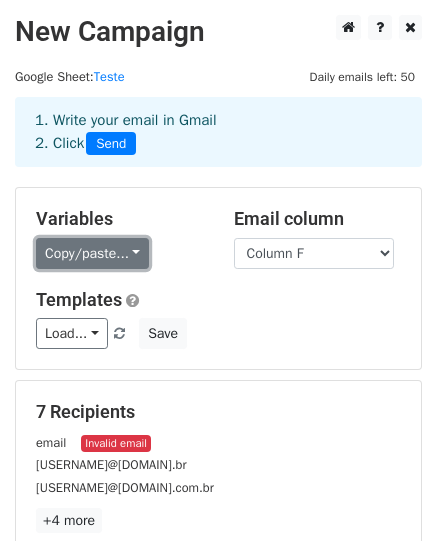click on "Copy/paste..." at bounding box center [92, 253] 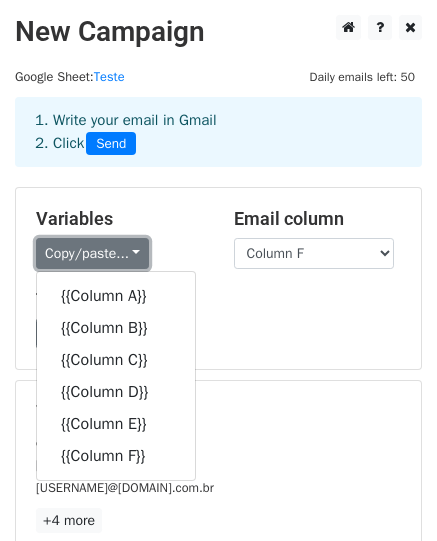 click on "Copy/paste..." at bounding box center (92, 253) 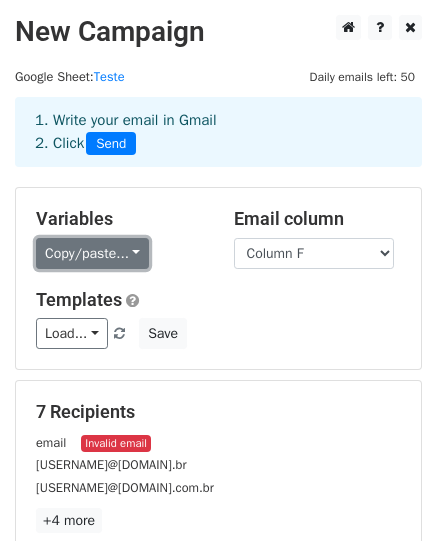 click on "Copy/paste..." at bounding box center [92, 253] 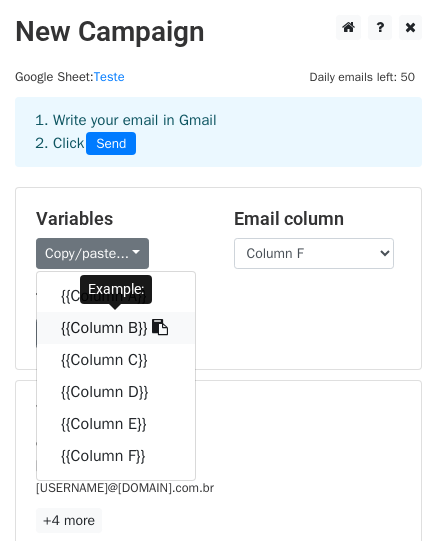 click on "{{Column B}}" at bounding box center [116, 328] 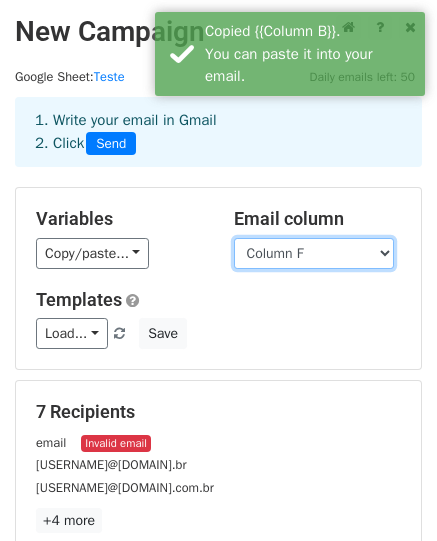 click on "Column A
Column B
Column C
Column D
Column E
Column F" at bounding box center (314, 253) 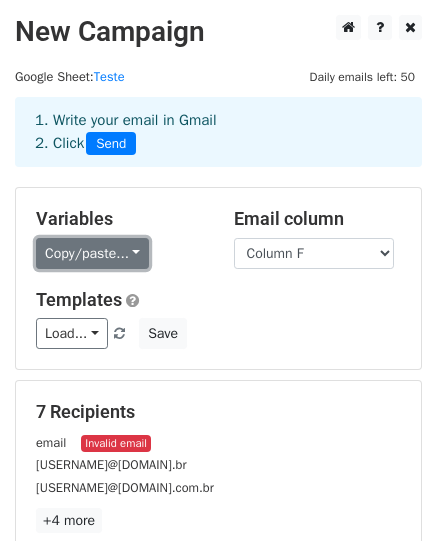 click on "Copy/paste..." at bounding box center [92, 253] 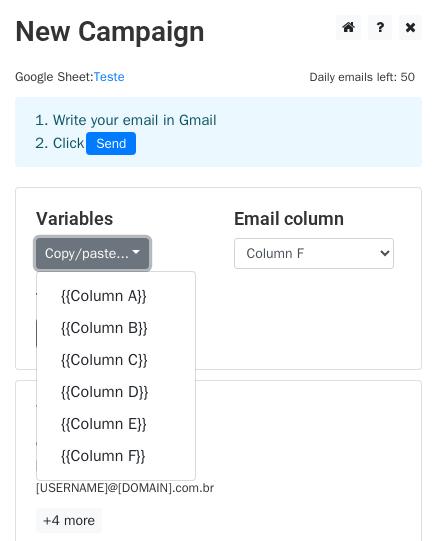 click on "Copy/paste..." at bounding box center (92, 253) 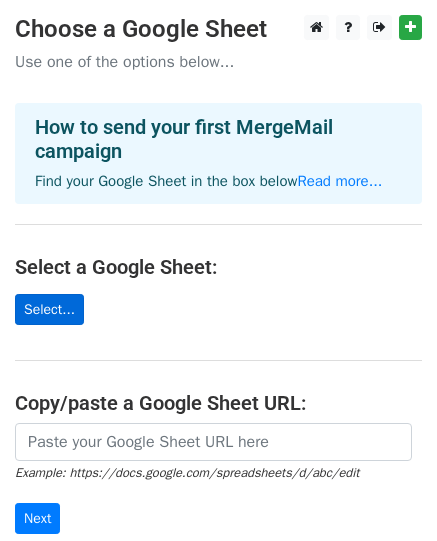 scroll, scrollTop: 0, scrollLeft: 0, axis: both 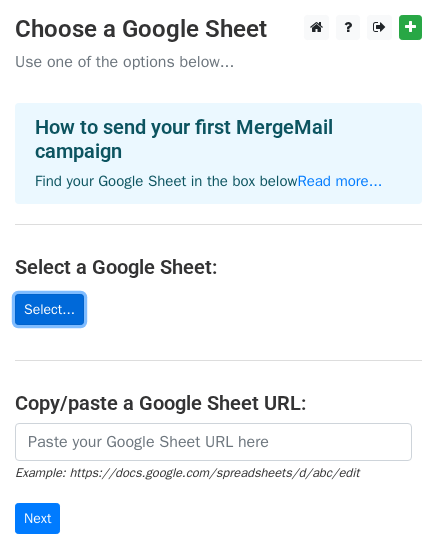 click on "Select..." at bounding box center [49, 309] 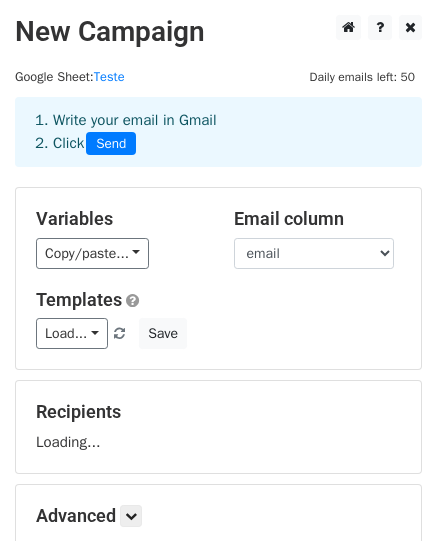 scroll, scrollTop: 0, scrollLeft: 0, axis: both 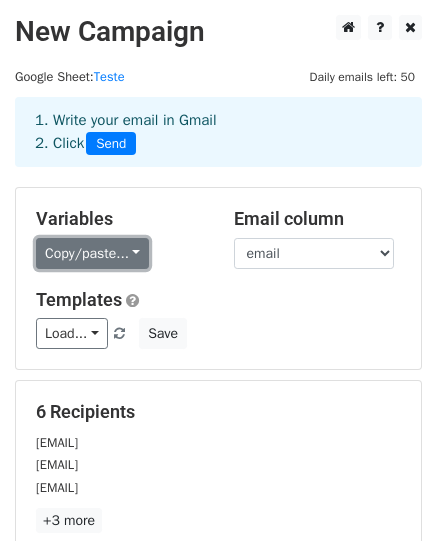 click on "Copy/paste..." at bounding box center (92, 253) 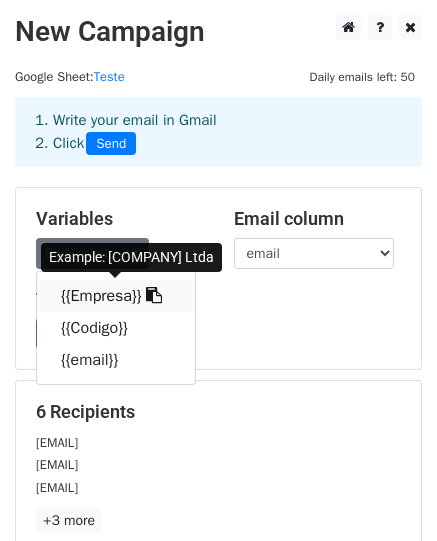 click on "{{Empresa}}" at bounding box center (116, 296) 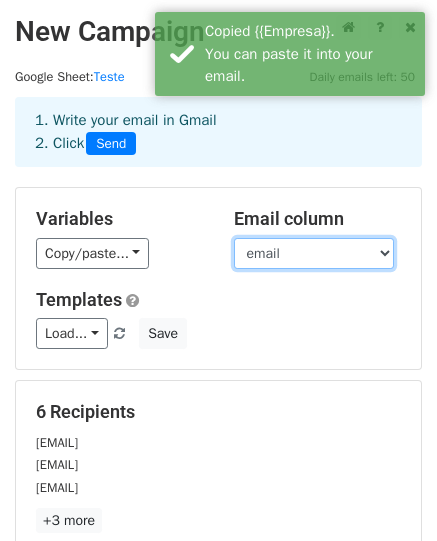 click on "Empresa
Codigo
email" at bounding box center (314, 253) 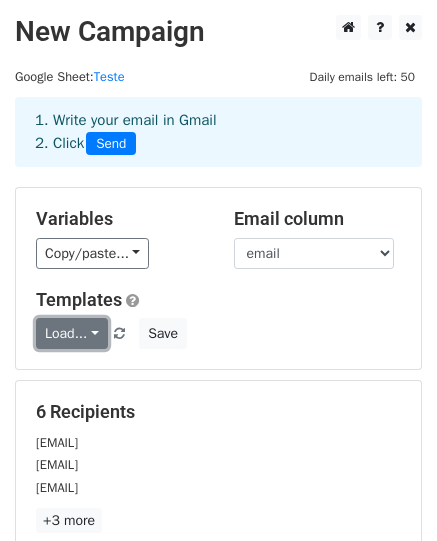 click on "Load..." at bounding box center (72, 333) 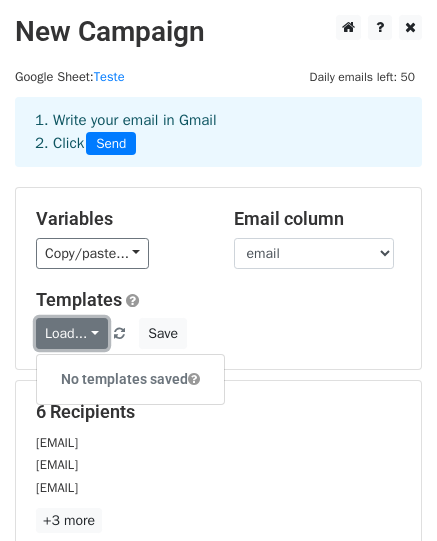 click on "Load..." at bounding box center (72, 333) 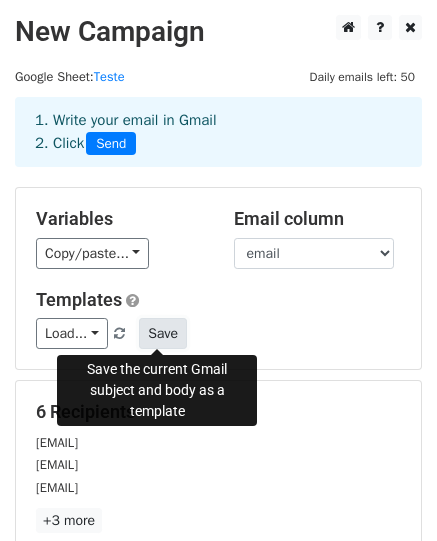 click on "Save" at bounding box center (163, 333) 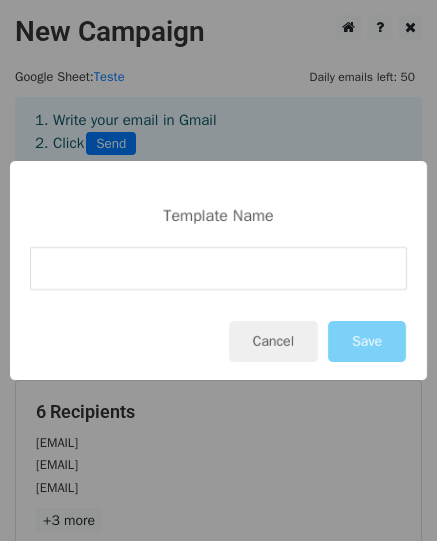 click at bounding box center [218, 268] 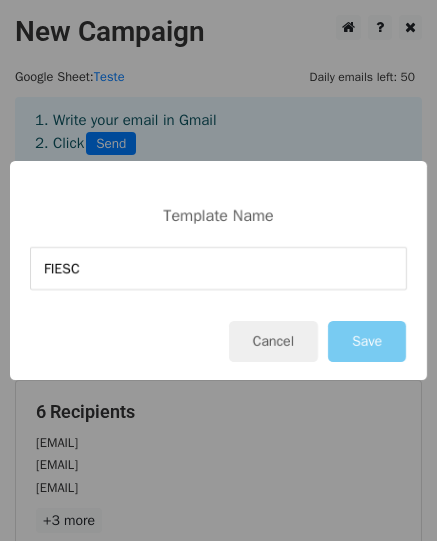 type on "FIESC" 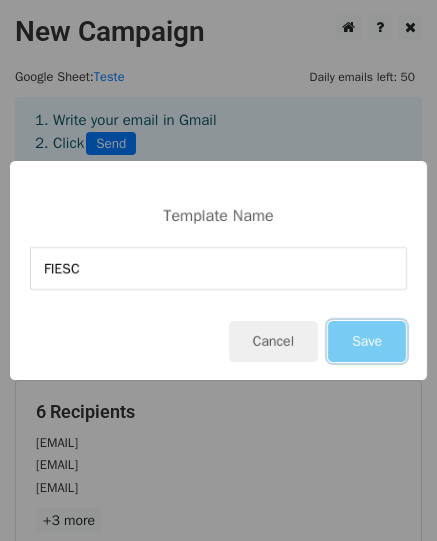 click on "Save" at bounding box center [367, 341] 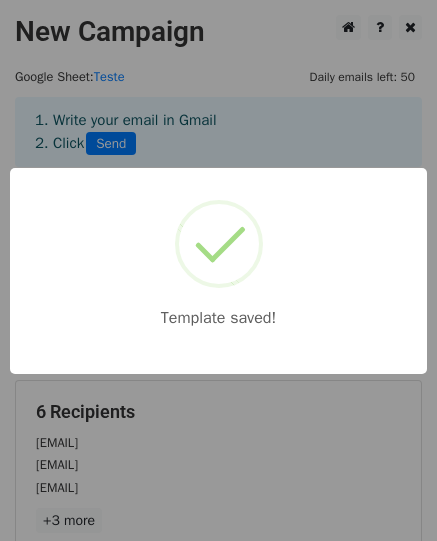 click on "Template saved!" at bounding box center (218, 270) 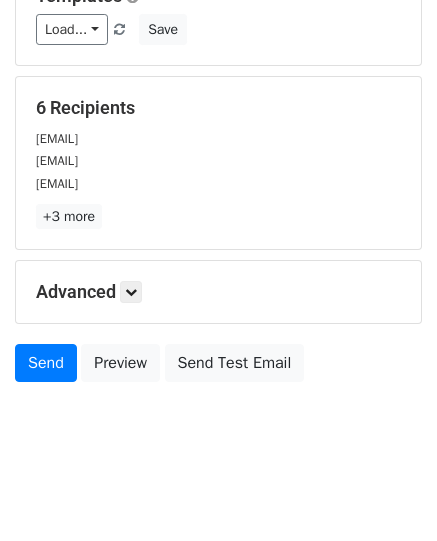 scroll, scrollTop: 311, scrollLeft: 0, axis: vertical 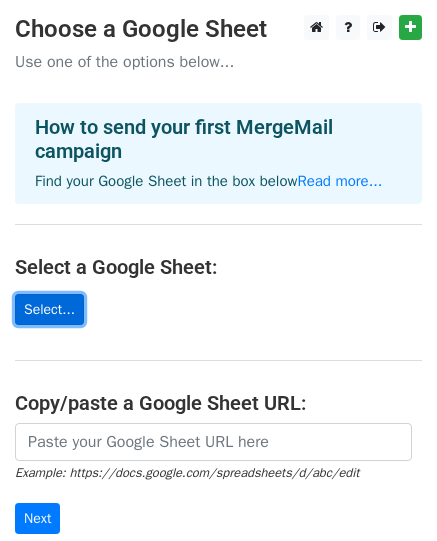 click on "Select..." at bounding box center [49, 309] 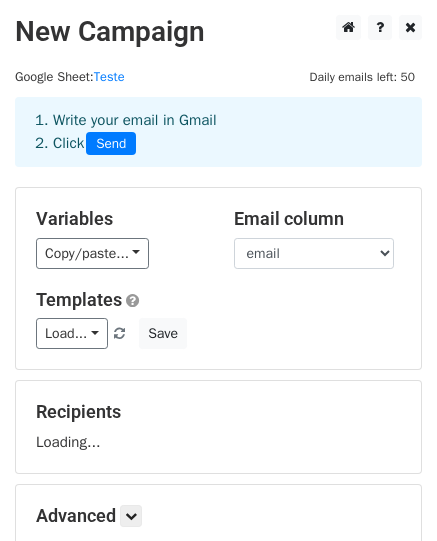 scroll, scrollTop: 0, scrollLeft: 0, axis: both 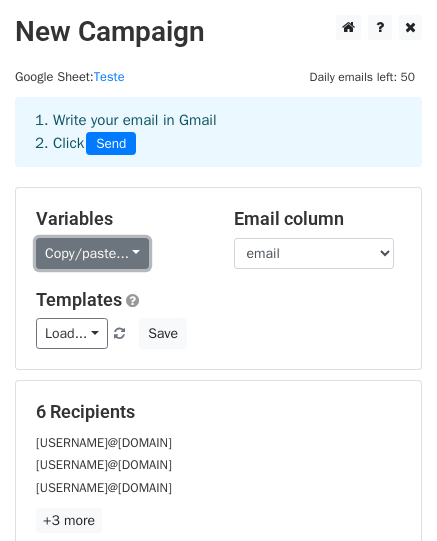 click on "Copy/paste..." at bounding box center (92, 253) 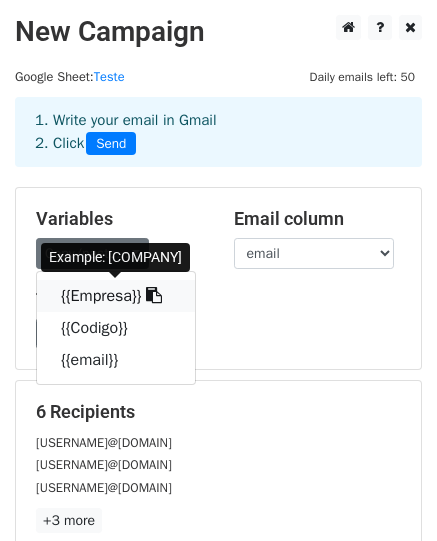 click on "{{Empresa}}" at bounding box center [116, 296] 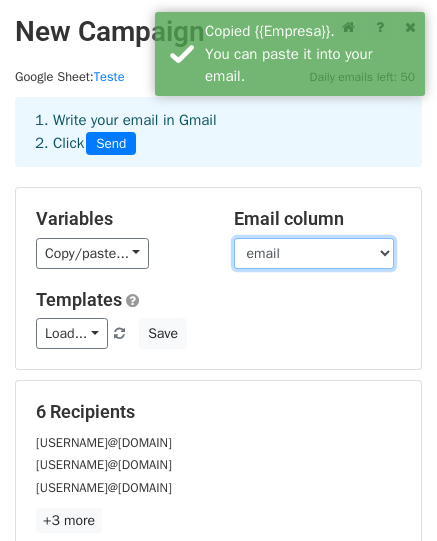 click on "Empresa
Codigo
email" at bounding box center (314, 253) 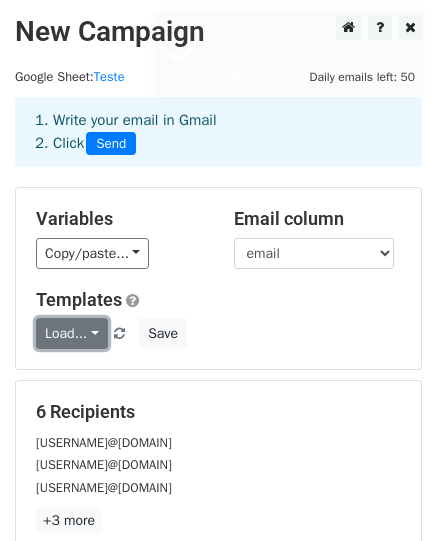 click on "Load..." at bounding box center (72, 333) 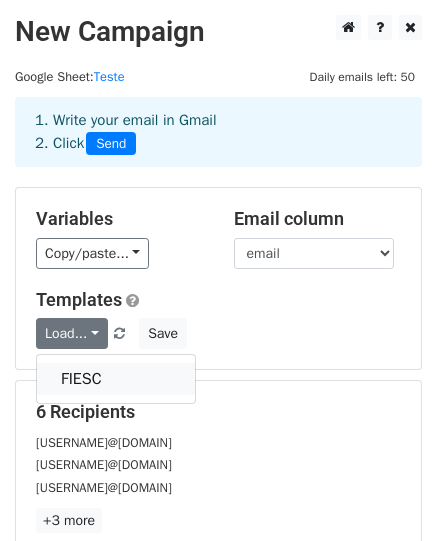 click on "FIESC" at bounding box center [116, 379] 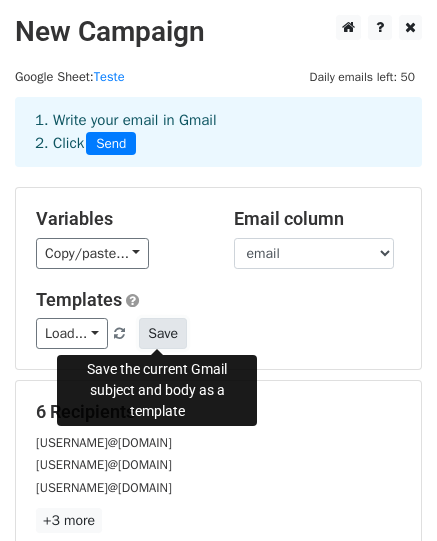 click on "Save" at bounding box center (163, 333) 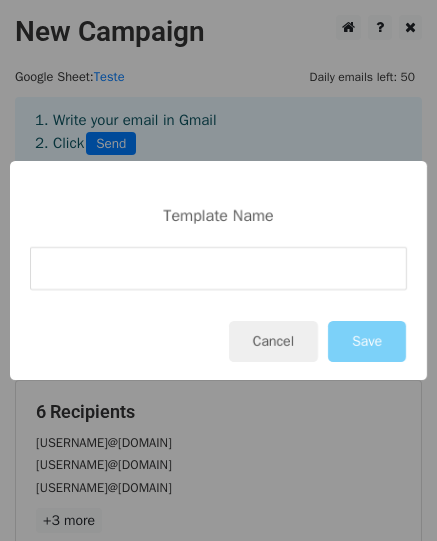 click at bounding box center (218, 268) 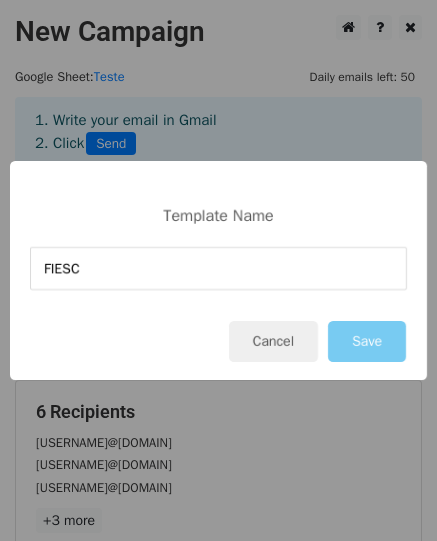 type on "FIESC" 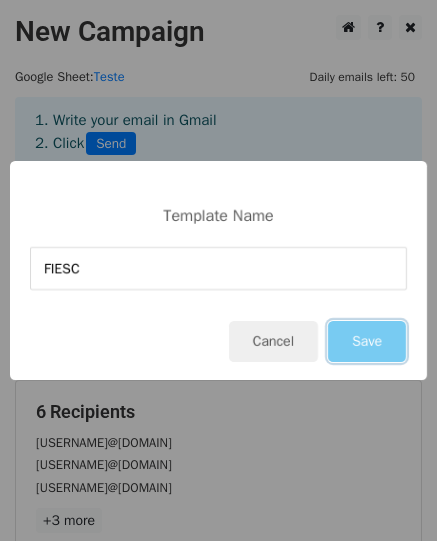 click on "Save" at bounding box center [367, 341] 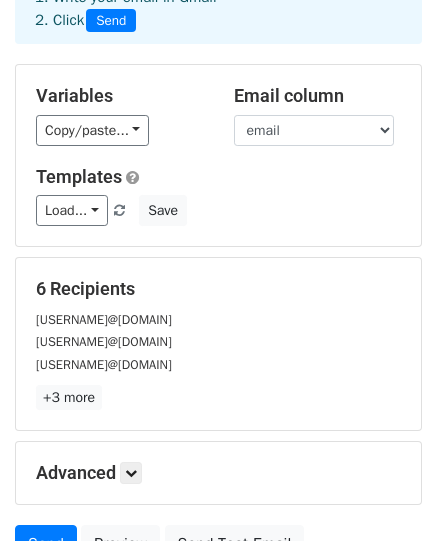 scroll, scrollTop: 114, scrollLeft: 0, axis: vertical 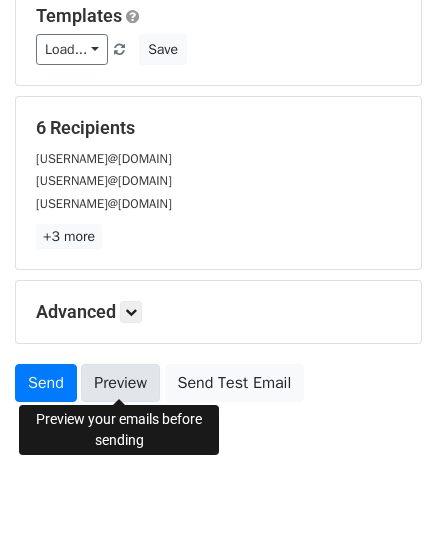 click on "Preview" at bounding box center [120, 383] 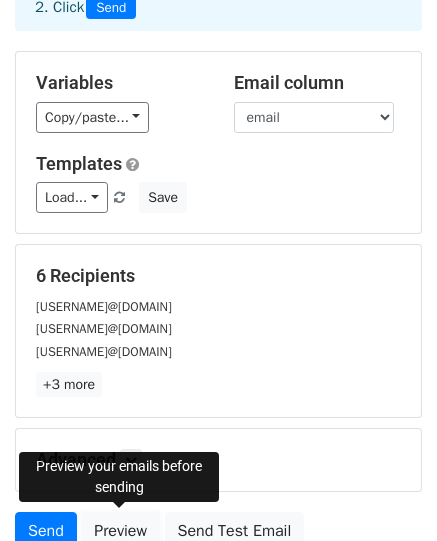 scroll, scrollTop: 127, scrollLeft: 0, axis: vertical 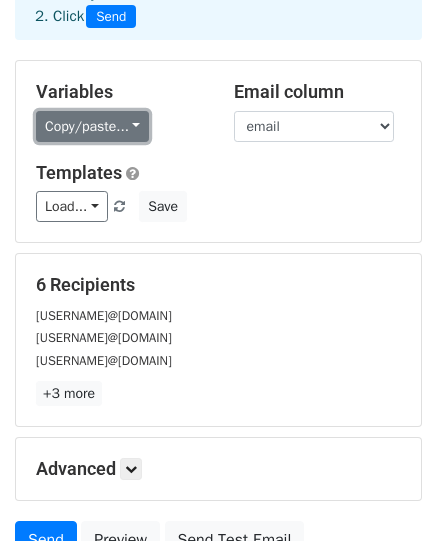 click on "Copy/paste..." at bounding box center [92, 126] 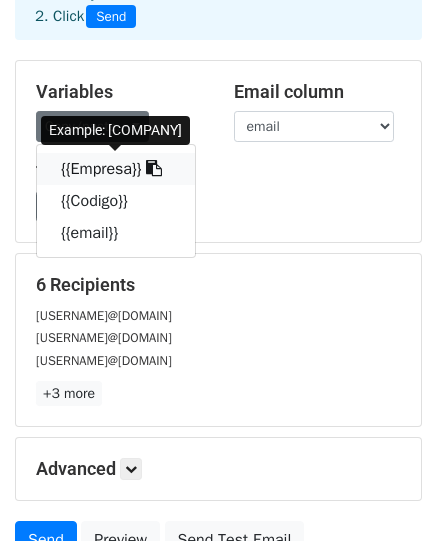 click on "{{Empresa}}" at bounding box center (116, 169) 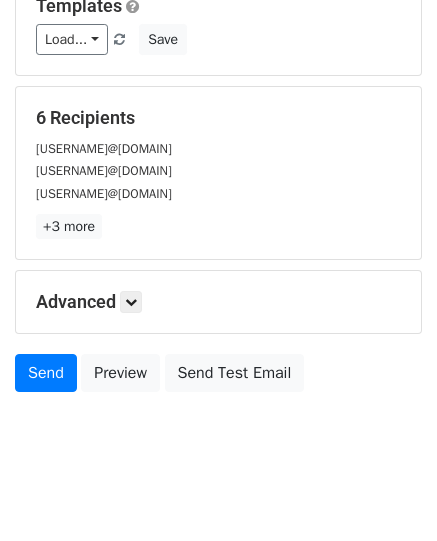 scroll, scrollTop: 298, scrollLeft: 0, axis: vertical 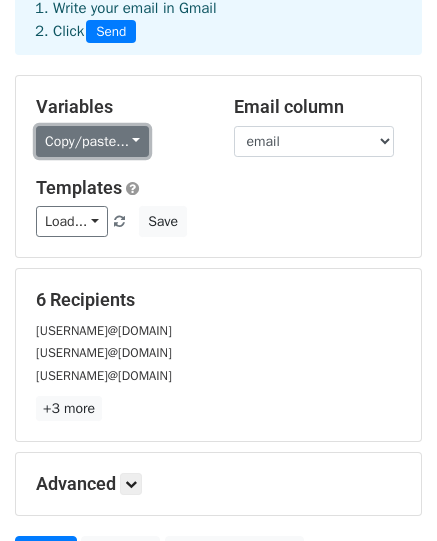 click on "Copy/paste..." at bounding box center [92, 141] 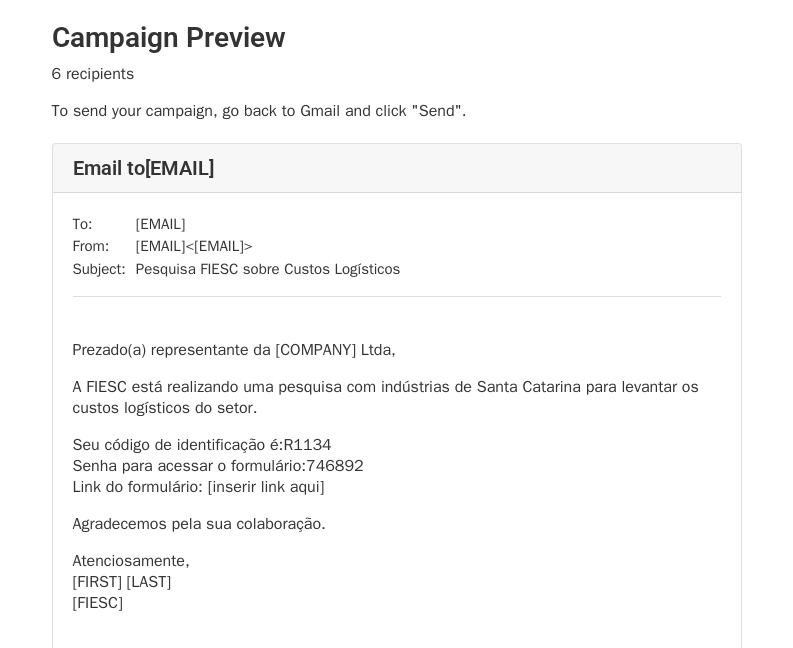 scroll, scrollTop: 0, scrollLeft: 0, axis: both 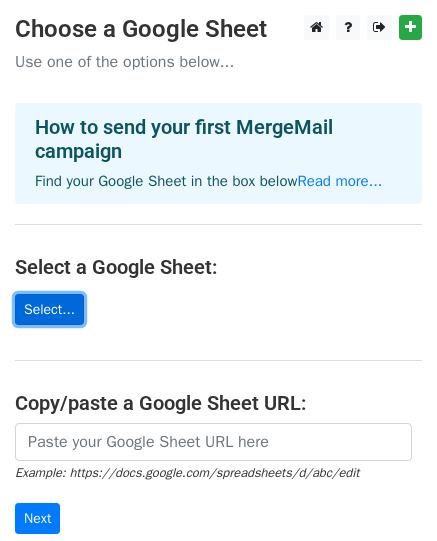click on "Select..." at bounding box center (49, 309) 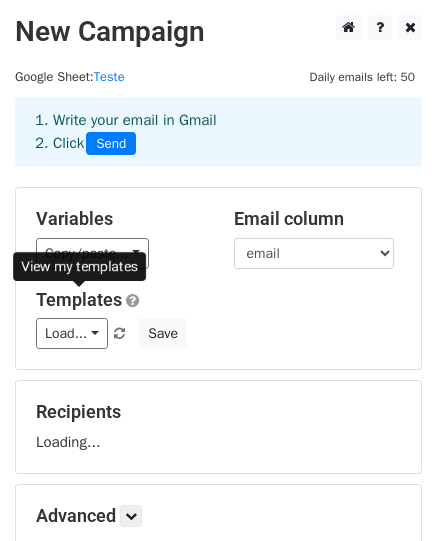 scroll, scrollTop: 0, scrollLeft: 0, axis: both 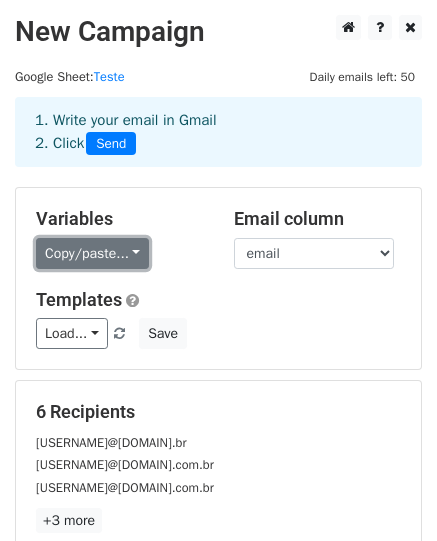 click on "Copy/paste..." at bounding box center [92, 253] 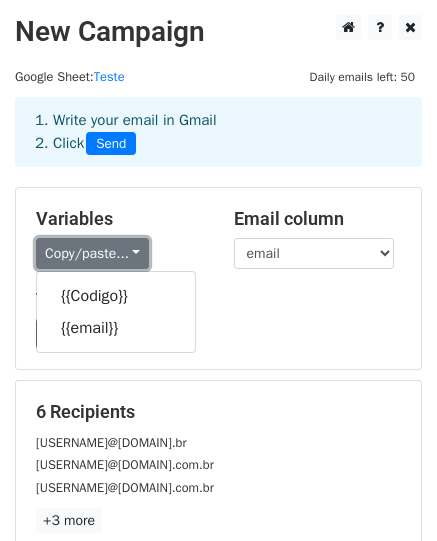 click on "Copy/paste..." at bounding box center (92, 253) 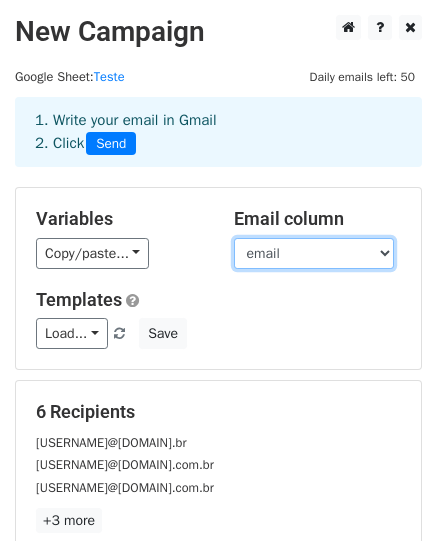 click on "Codigo
email" at bounding box center [314, 253] 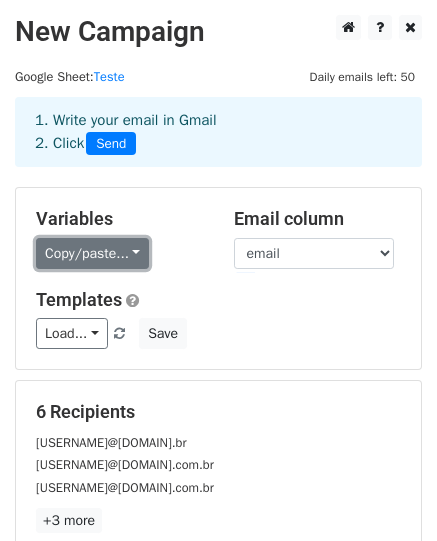 click on "Copy/paste..." at bounding box center [92, 253] 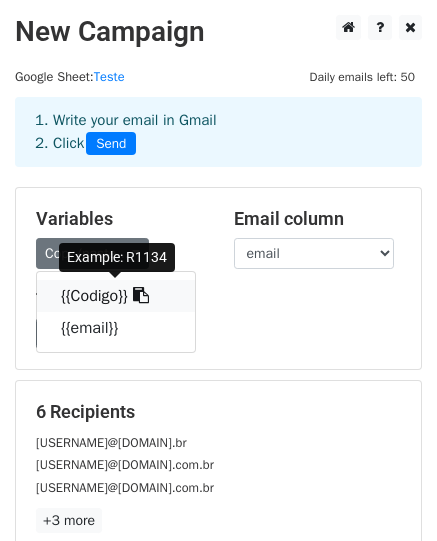 click on "{{Codigo}}" at bounding box center (116, 296) 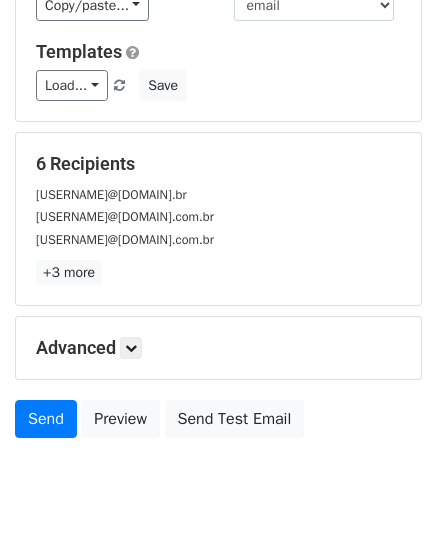 scroll, scrollTop: 243, scrollLeft: 0, axis: vertical 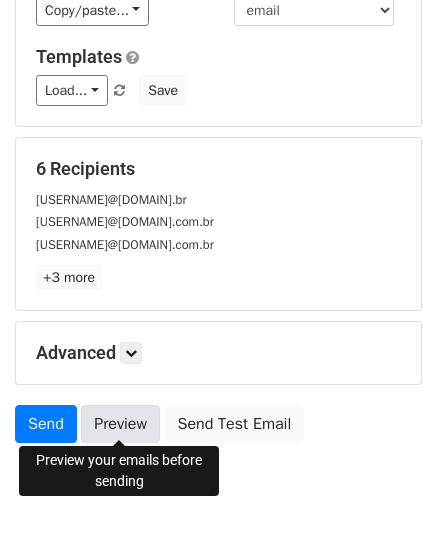 click on "Preview" at bounding box center (120, 424) 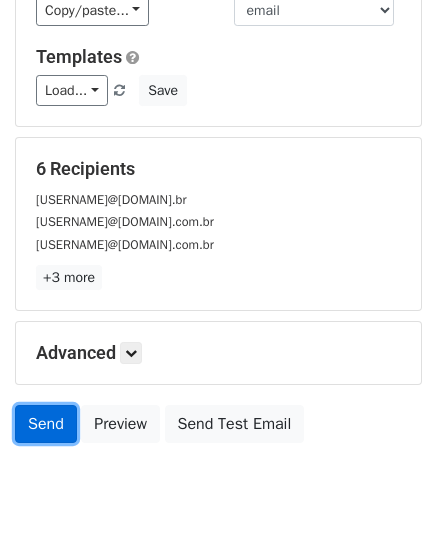 click on "Send" at bounding box center [46, 424] 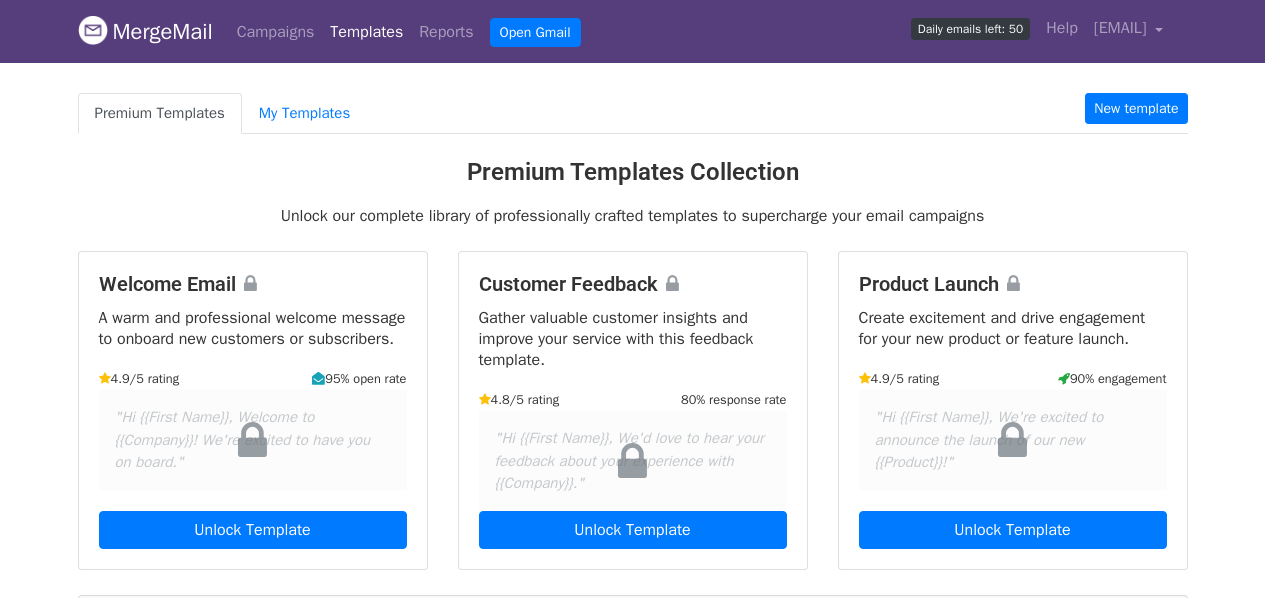 scroll, scrollTop: 0, scrollLeft: 0, axis: both 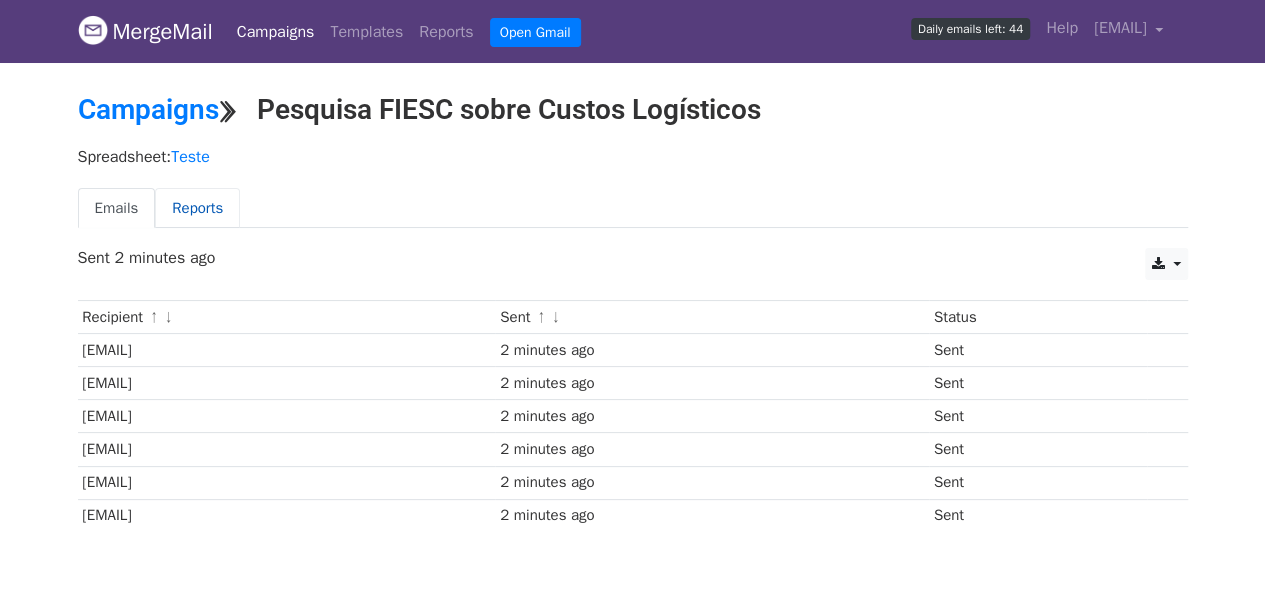 click on "Reports" at bounding box center [197, 208] 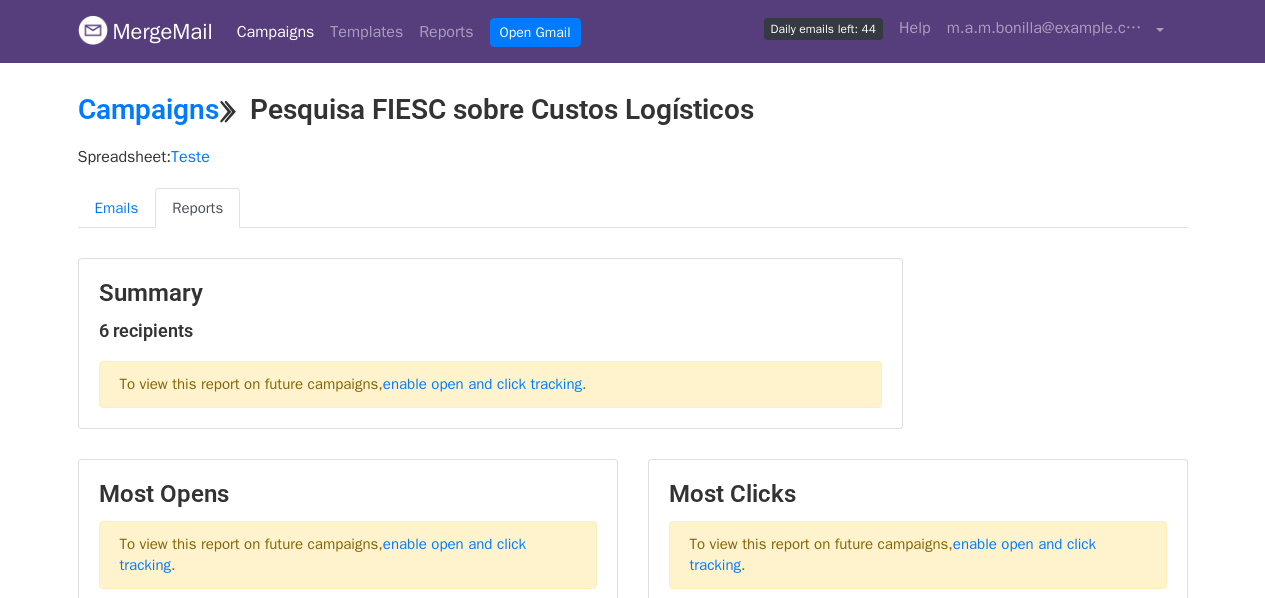 scroll, scrollTop: 0, scrollLeft: 0, axis: both 